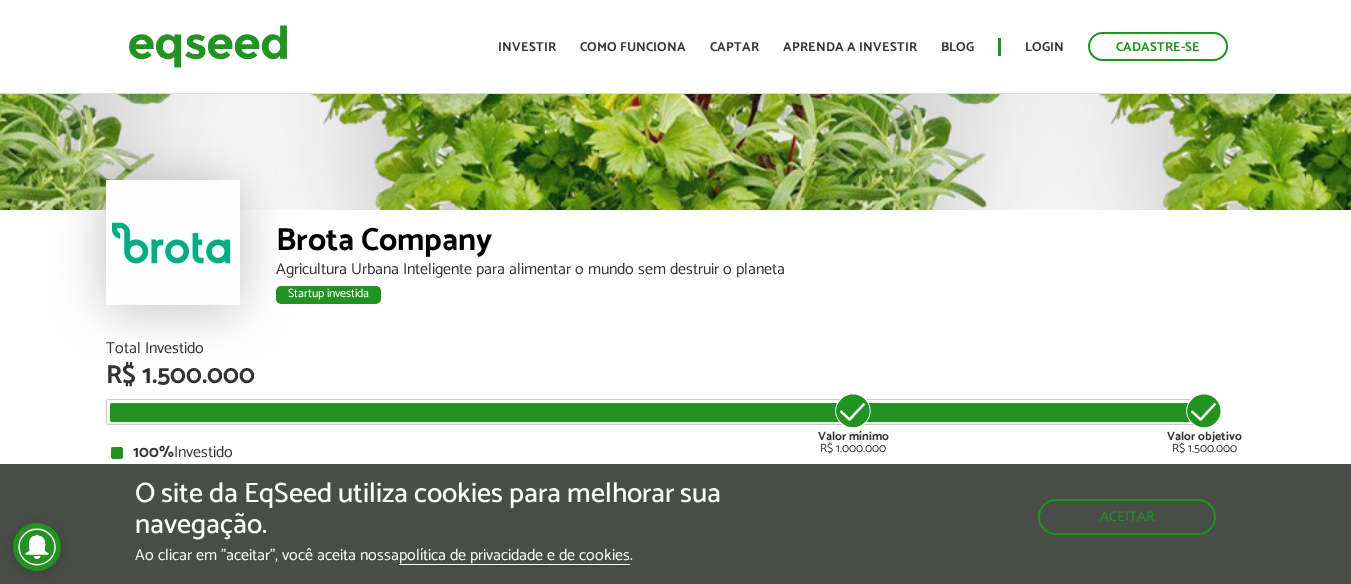 scroll, scrollTop: 0, scrollLeft: 0, axis: both 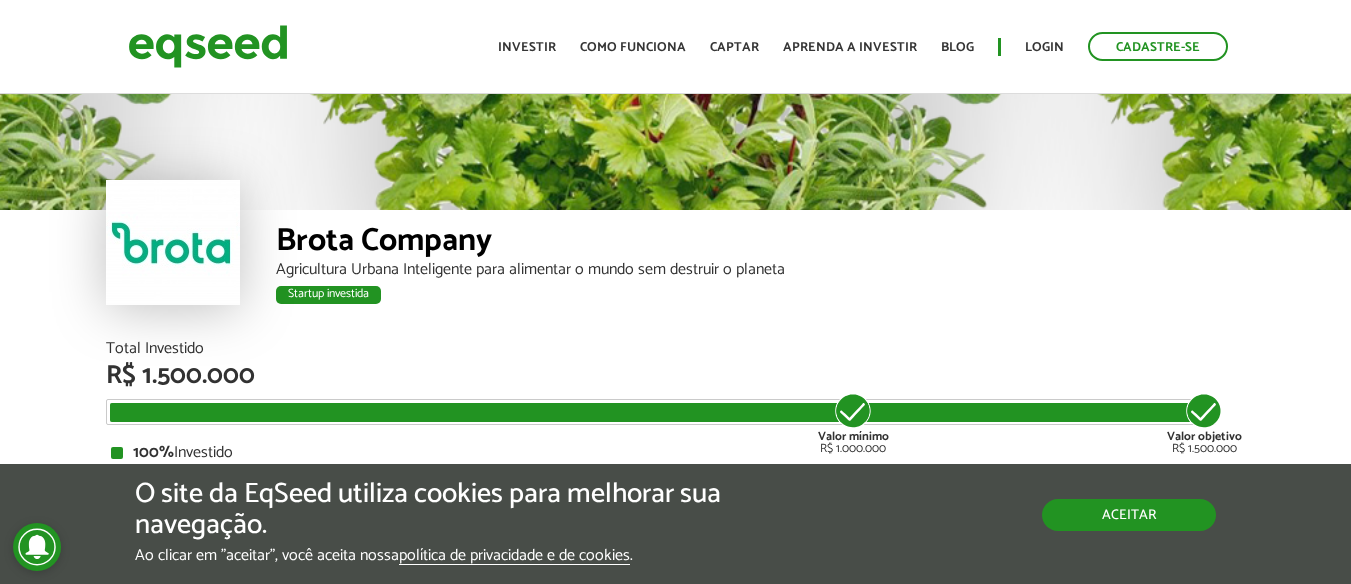 click on "Aceitar" at bounding box center [1129, 515] 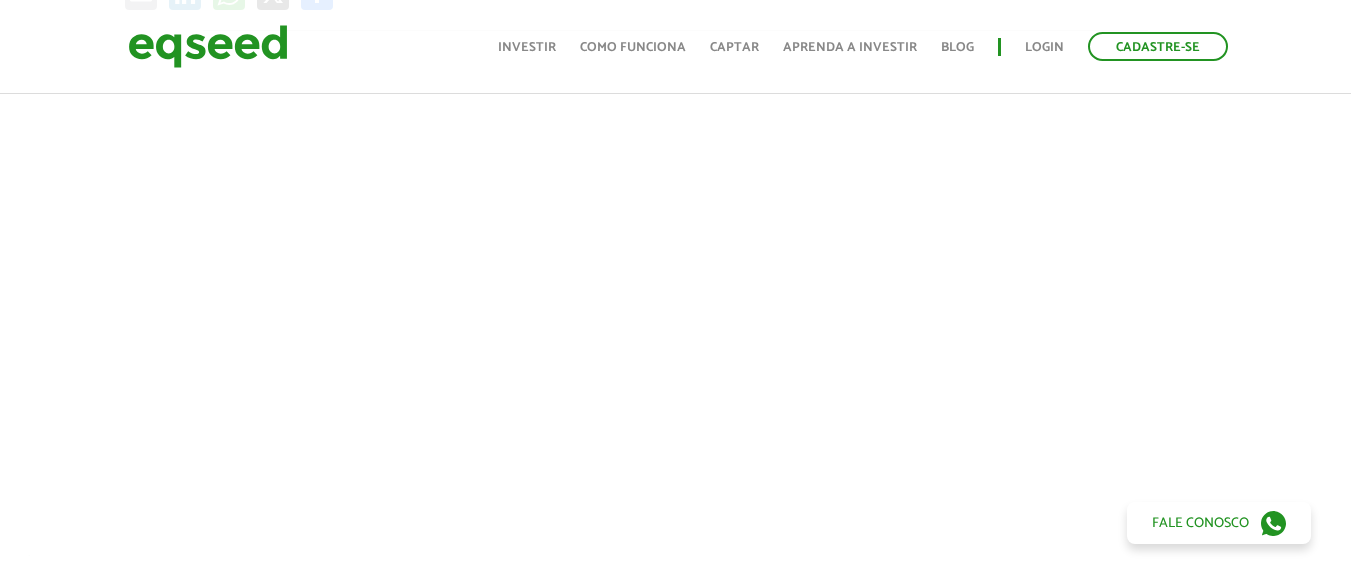 scroll, scrollTop: 1120, scrollLeft: 0, axis: vertical 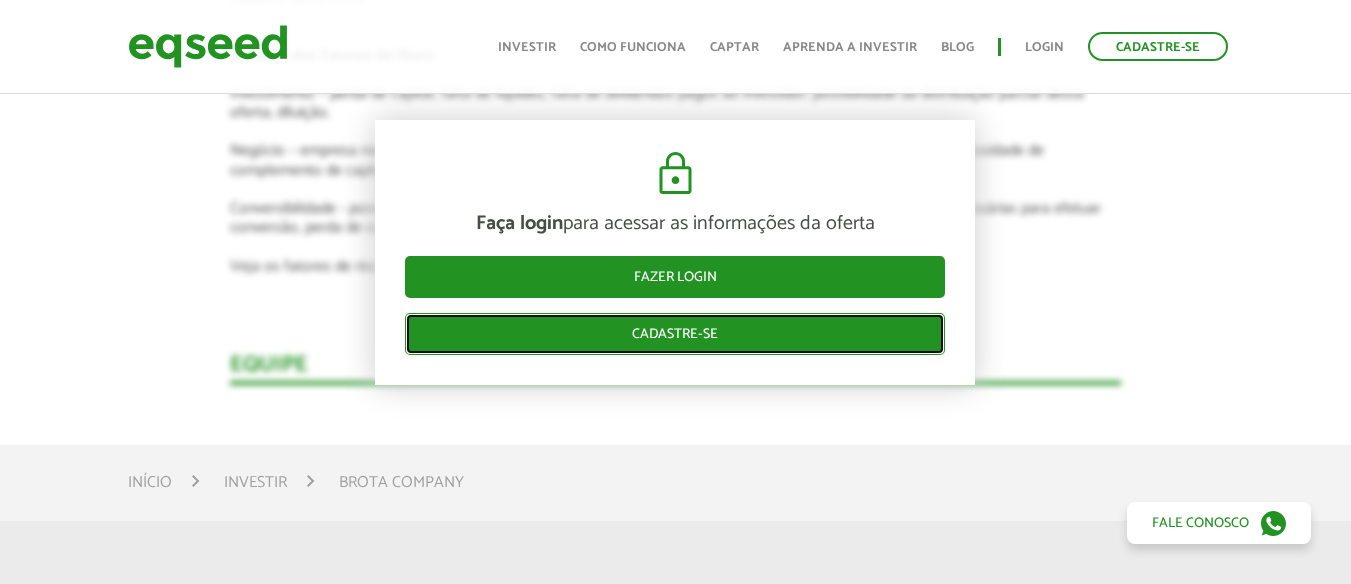click on "Cadastre-se" at bounding box center (675, 334) 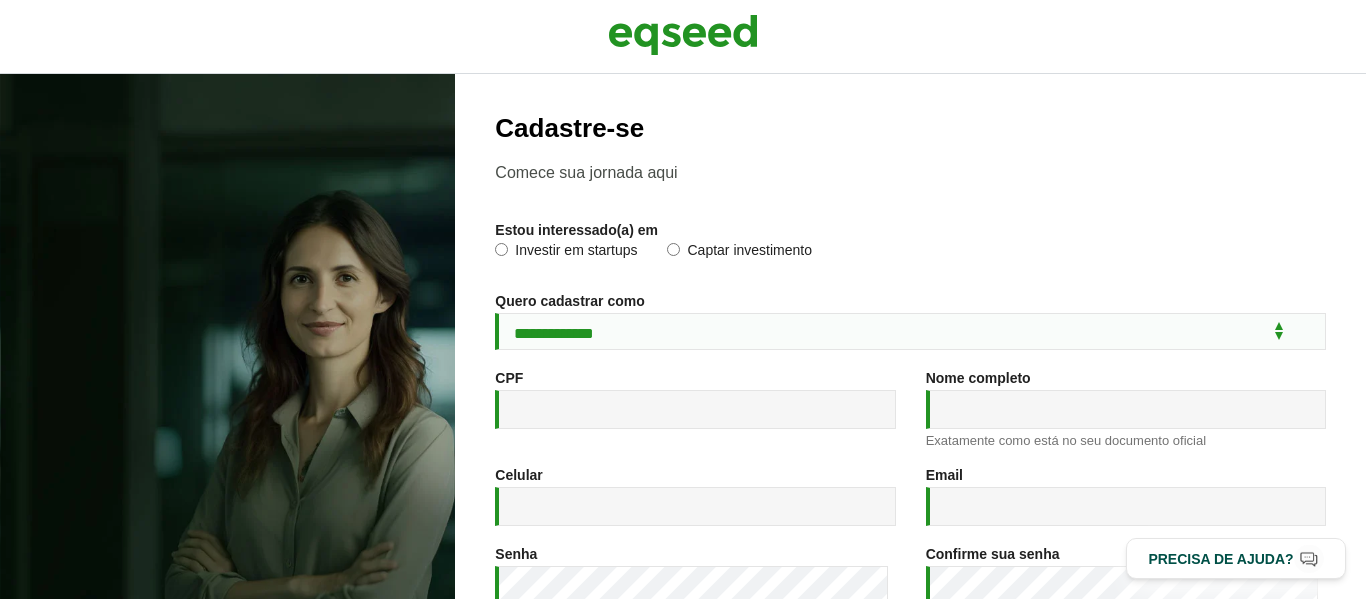 scroll, scrollTop: 0, scrollLeft: 0, axis: both 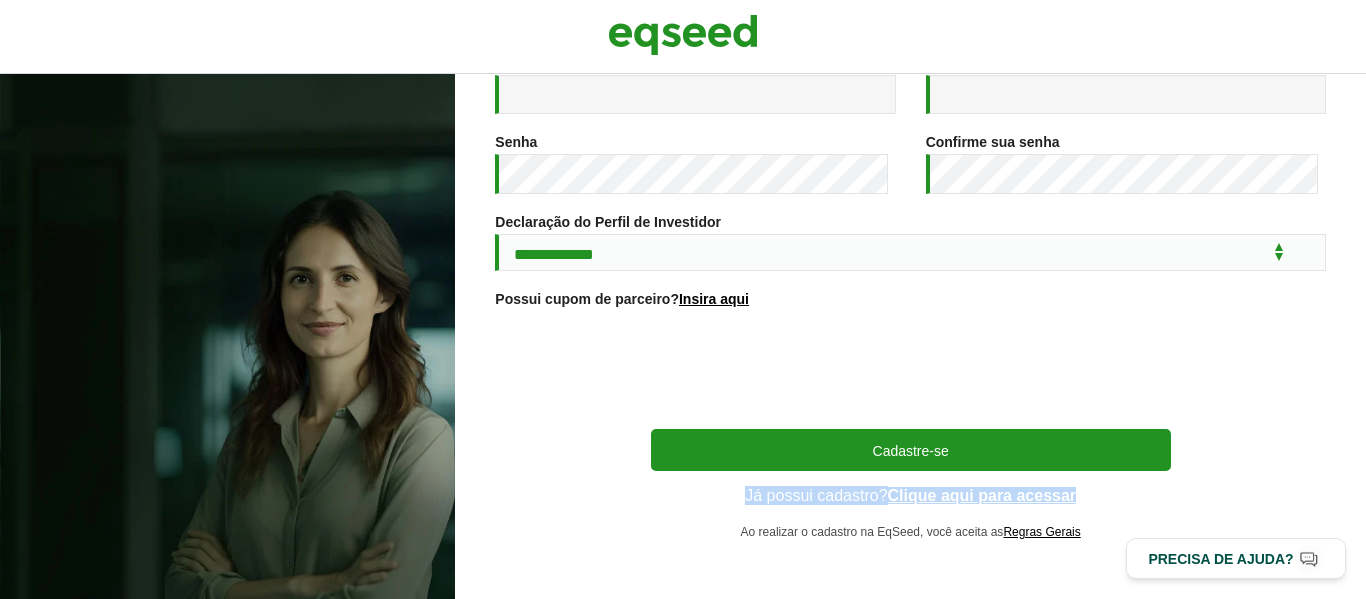 drag, startPoint x: 1349, startPoint y: 474, endPoint x: 1360, endPoint y: 441, distance: 34.785053 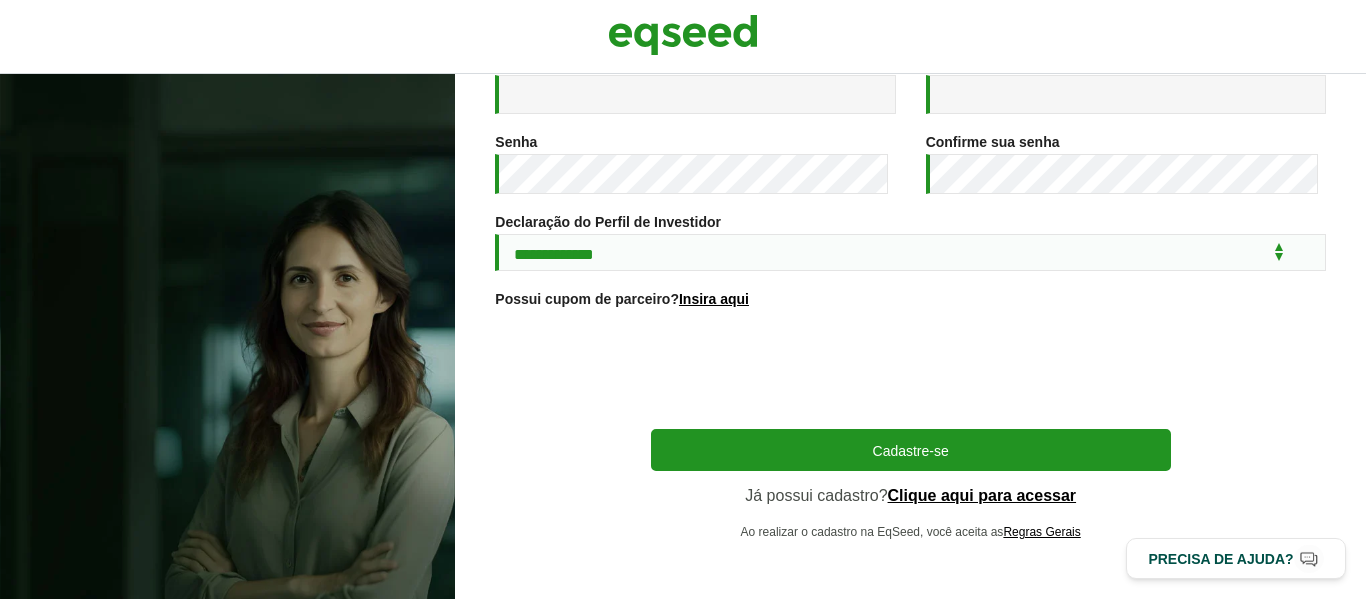 click at bounding box center [910, 370] 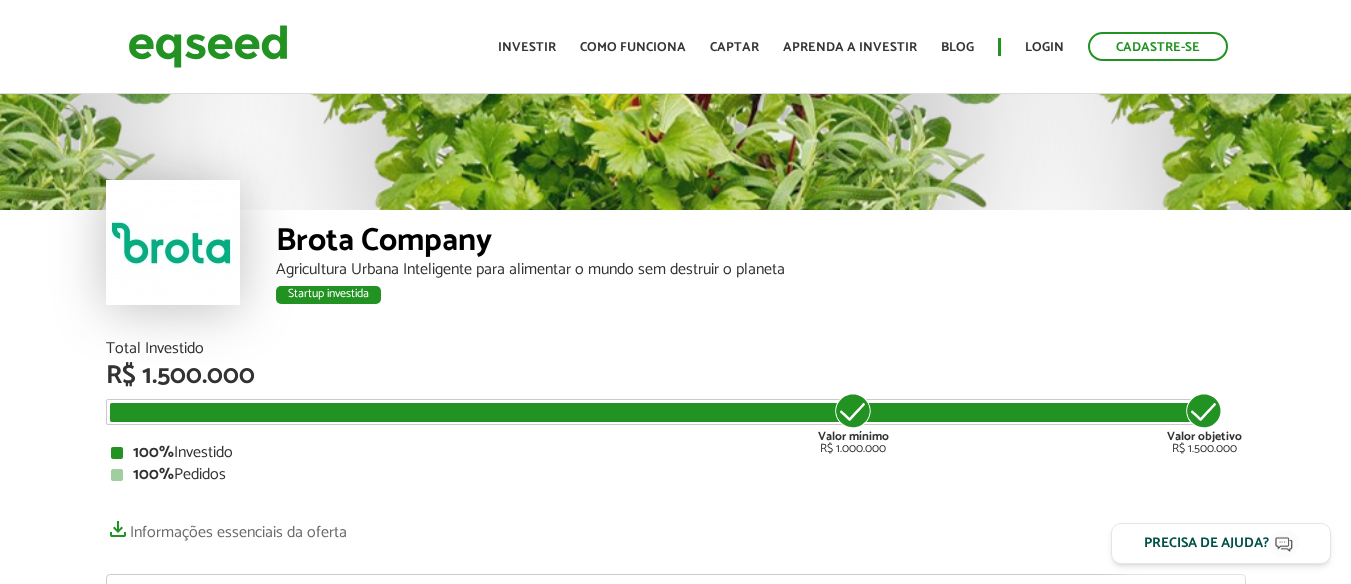 scroll, scrollTop: 0, scrollLeft: 0, axis: both 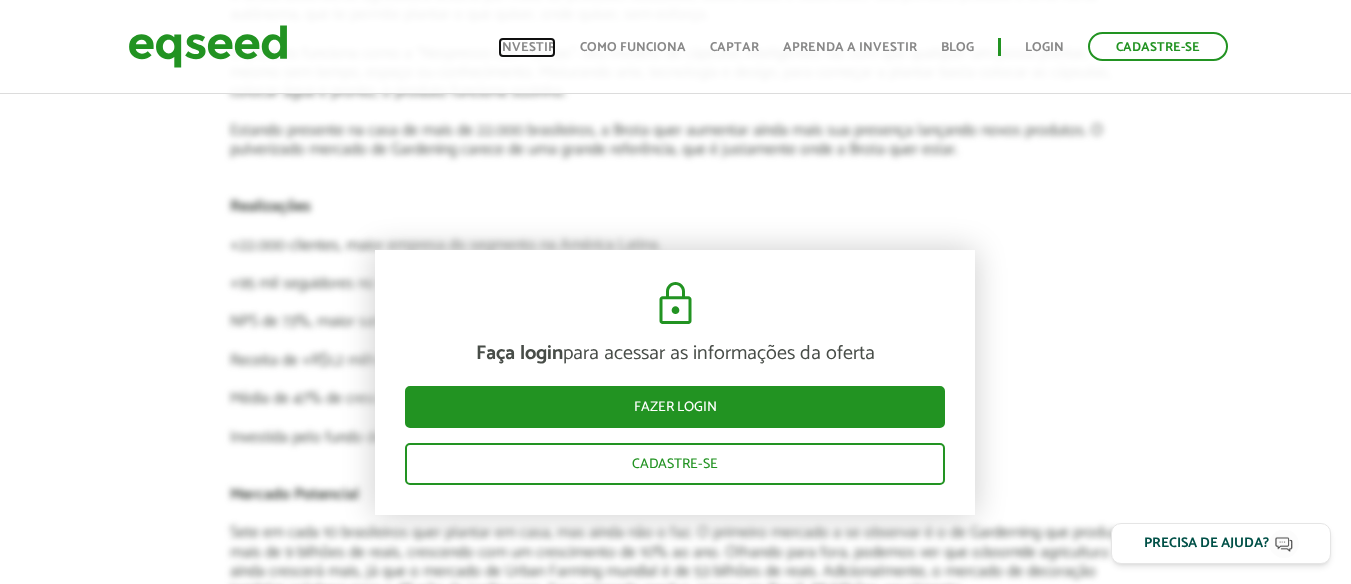 click on "Investir" at bounding box center (527, 47) 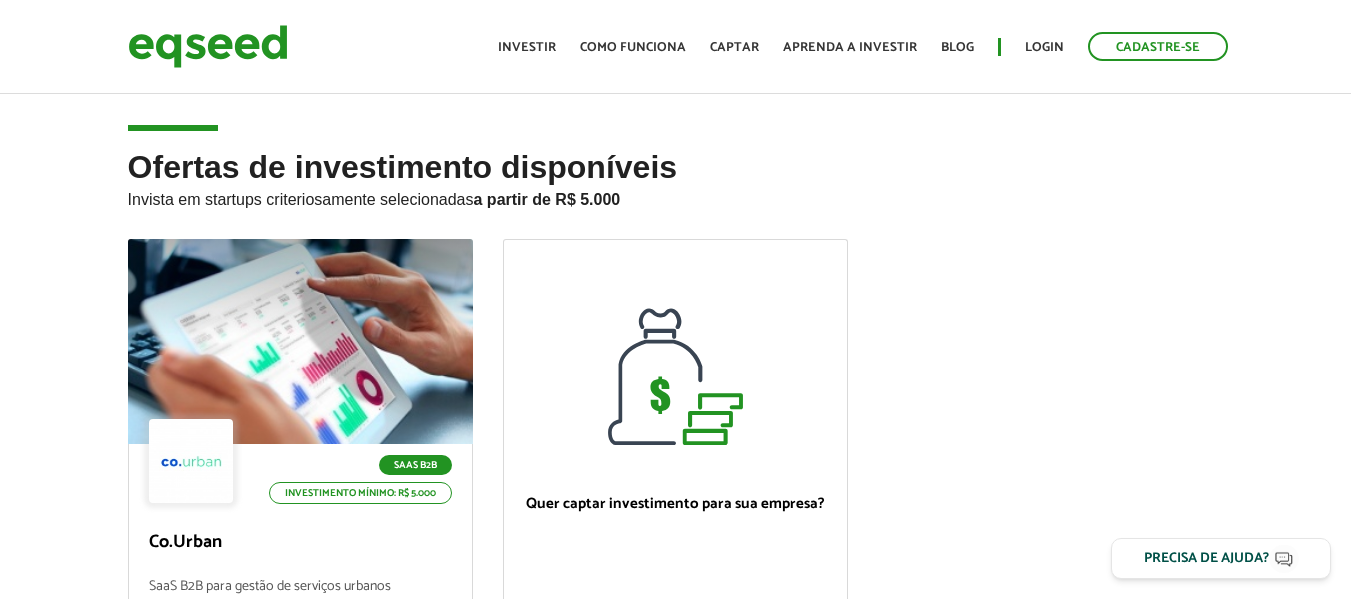 scroll, scrollTop: 0, scrollLeft: 0, axis: both 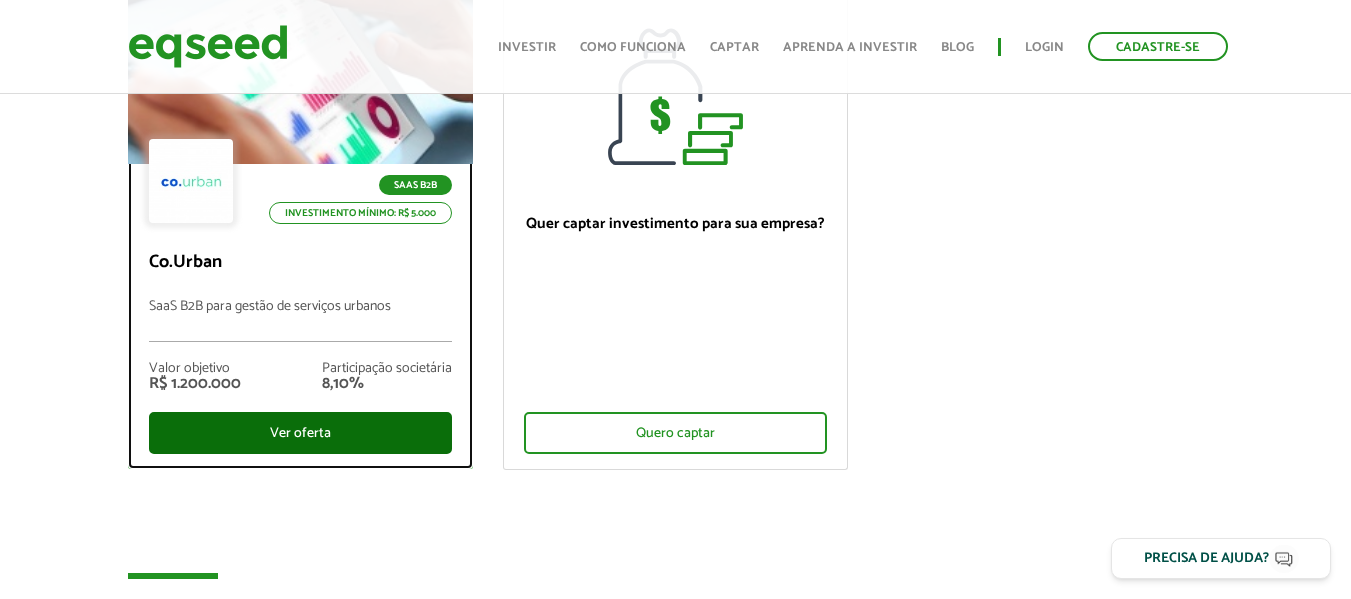 click on "Ver oferta" at bounding box center [300, 433] 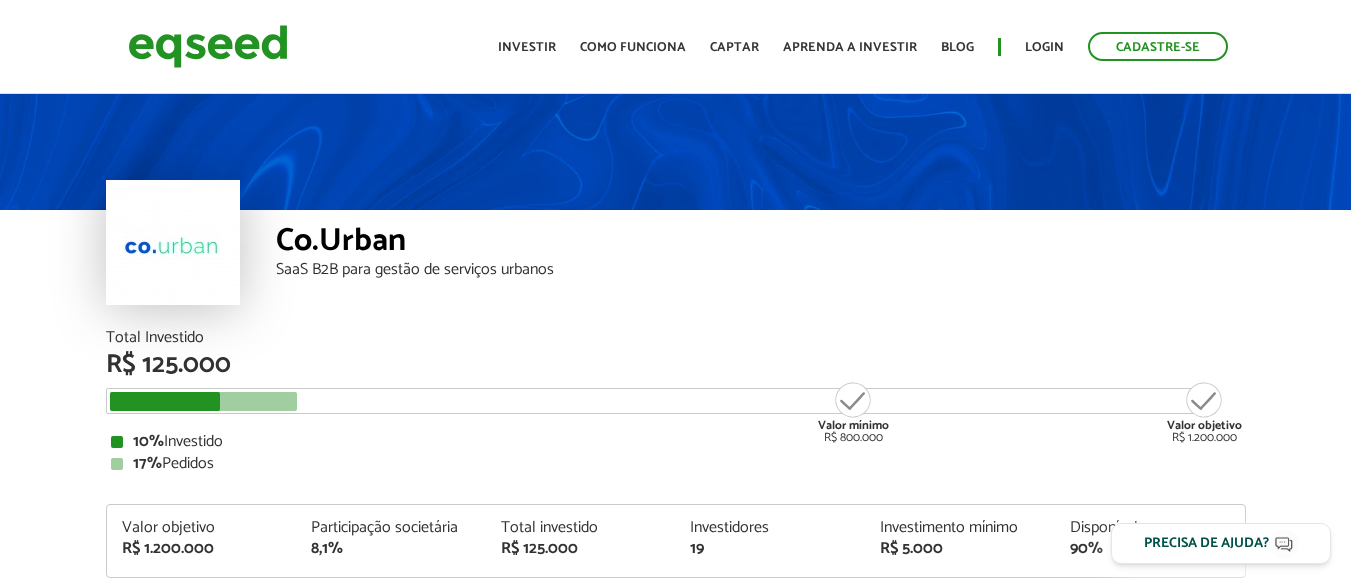 scroll, scrollTop: 0, scrollLeft: 0, axis: both 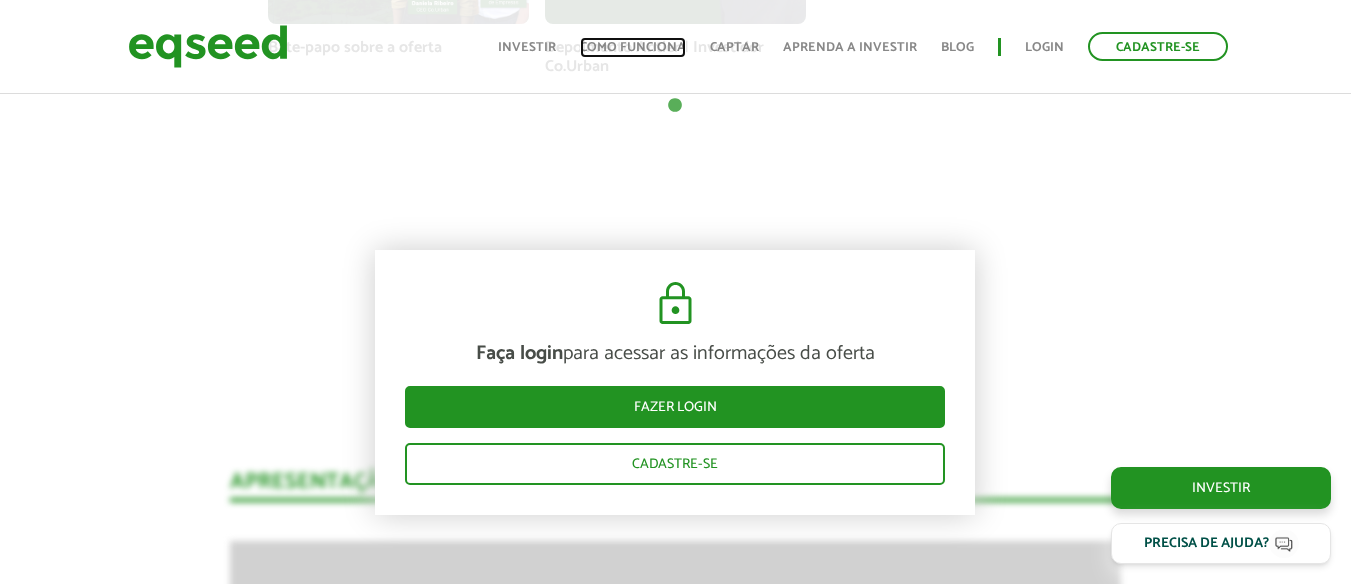 click on "Como funciona" at bounding box center [633, 47] 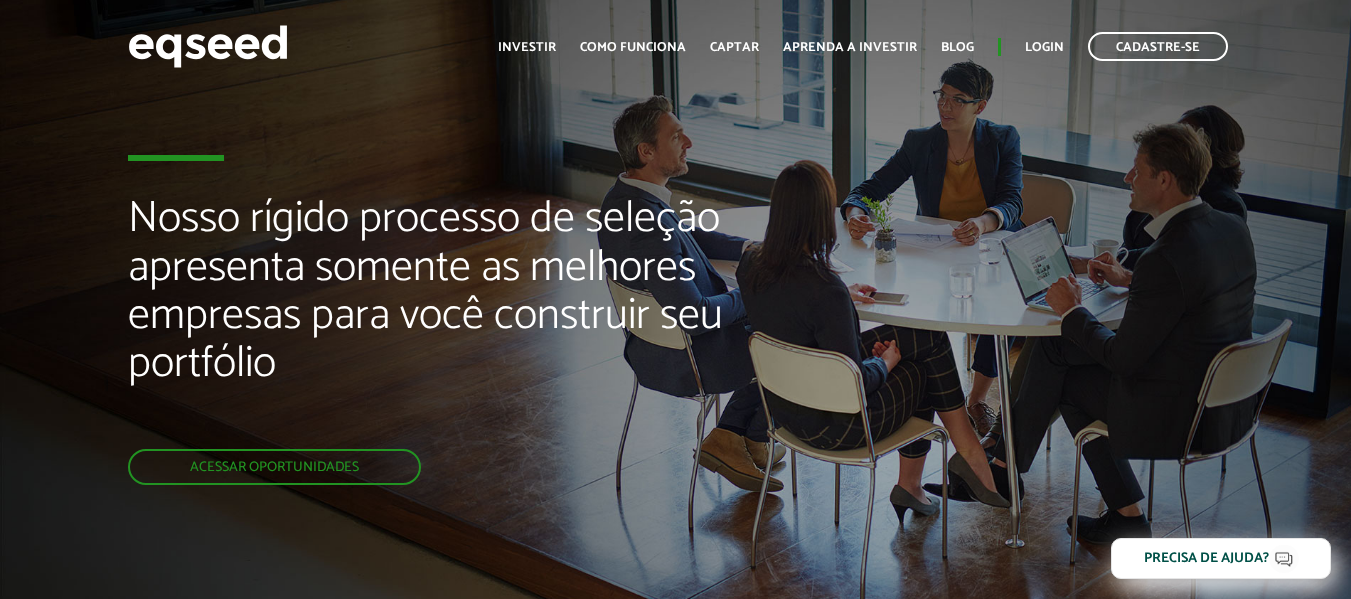 scroll, scrollTop: 0, scrollLeft: 0, axis: both 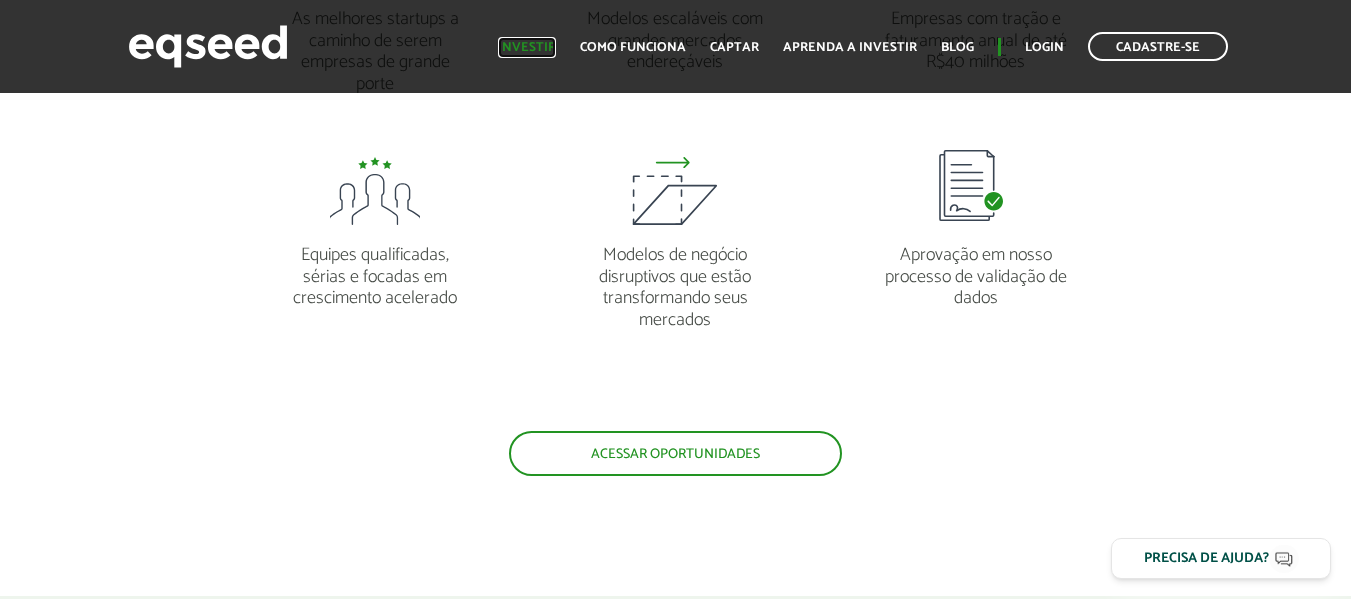 click on "Investir" at bounding box center [527, 47] 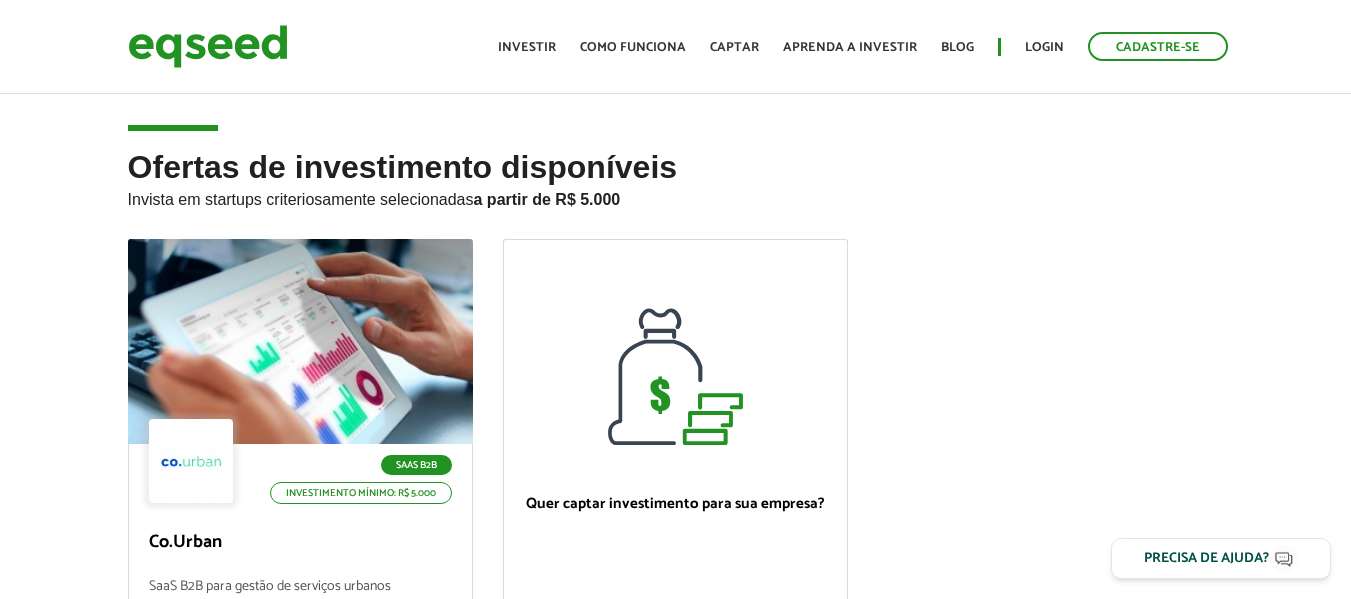 scroll, scrollTop: 0, scrollLeft: 0, axis: both 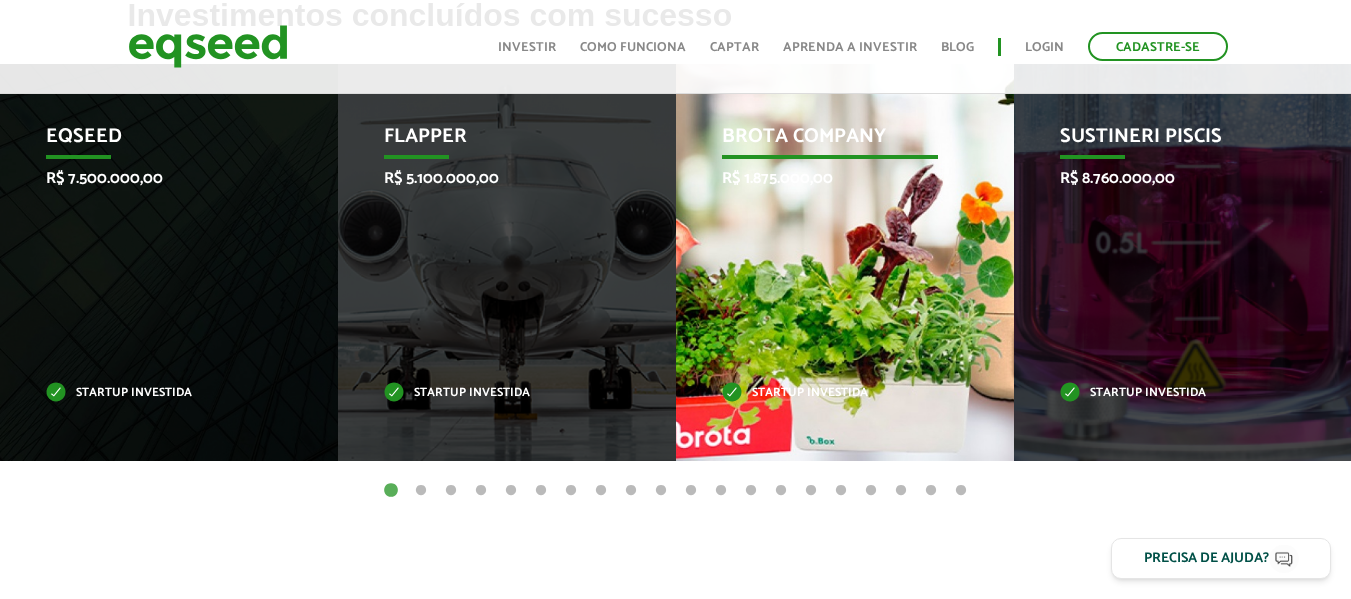 click on "Brota Company
R$ 1.875.000,00
Startup investida" at bounding box center (830, 262) 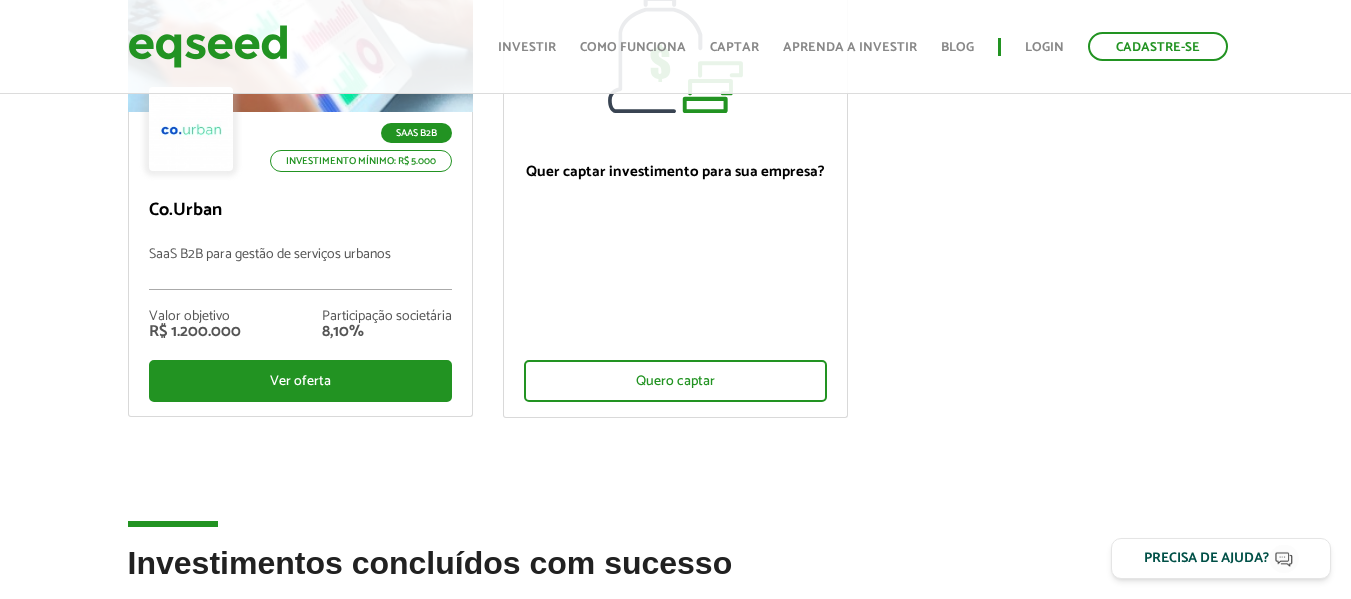 scroll, scrollTop: 254, scrollLeft: 0, axis: vertical 